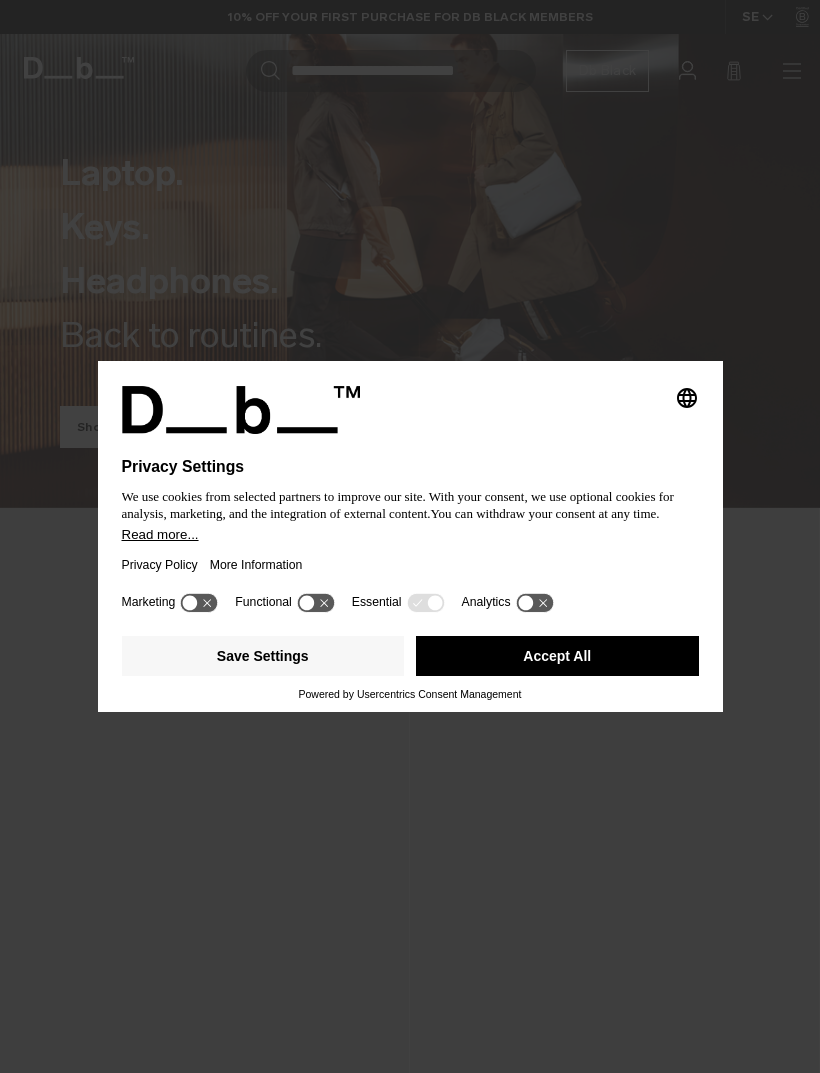 scroll, scrollTop: 0, scrollLeft: 0, axis: both 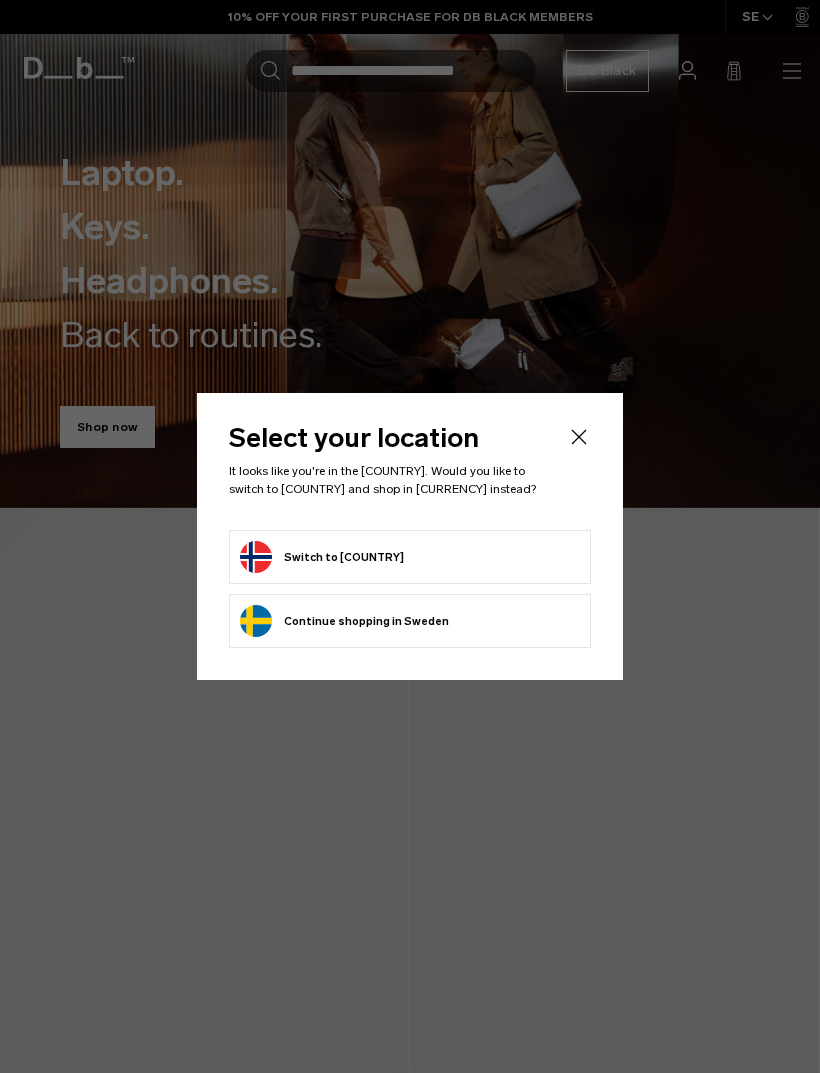 click on "Switch to Norway" at bounding box center [410, 557] 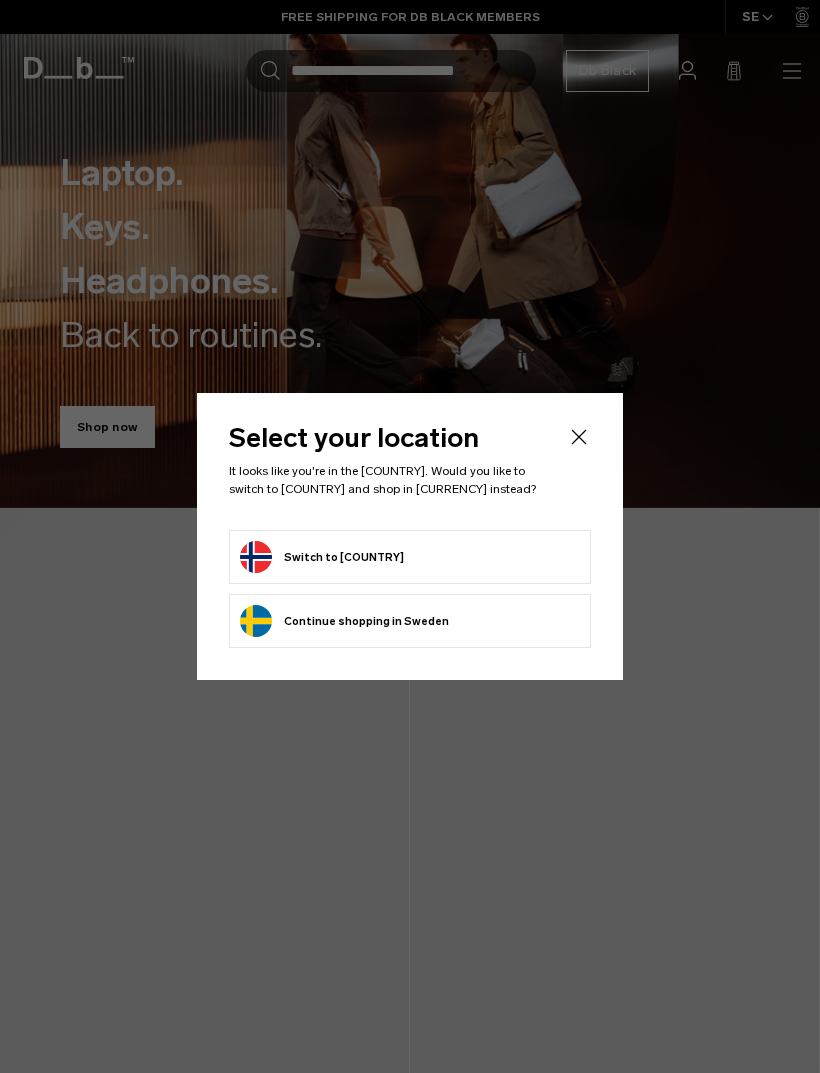 click on "Switch to Norway" 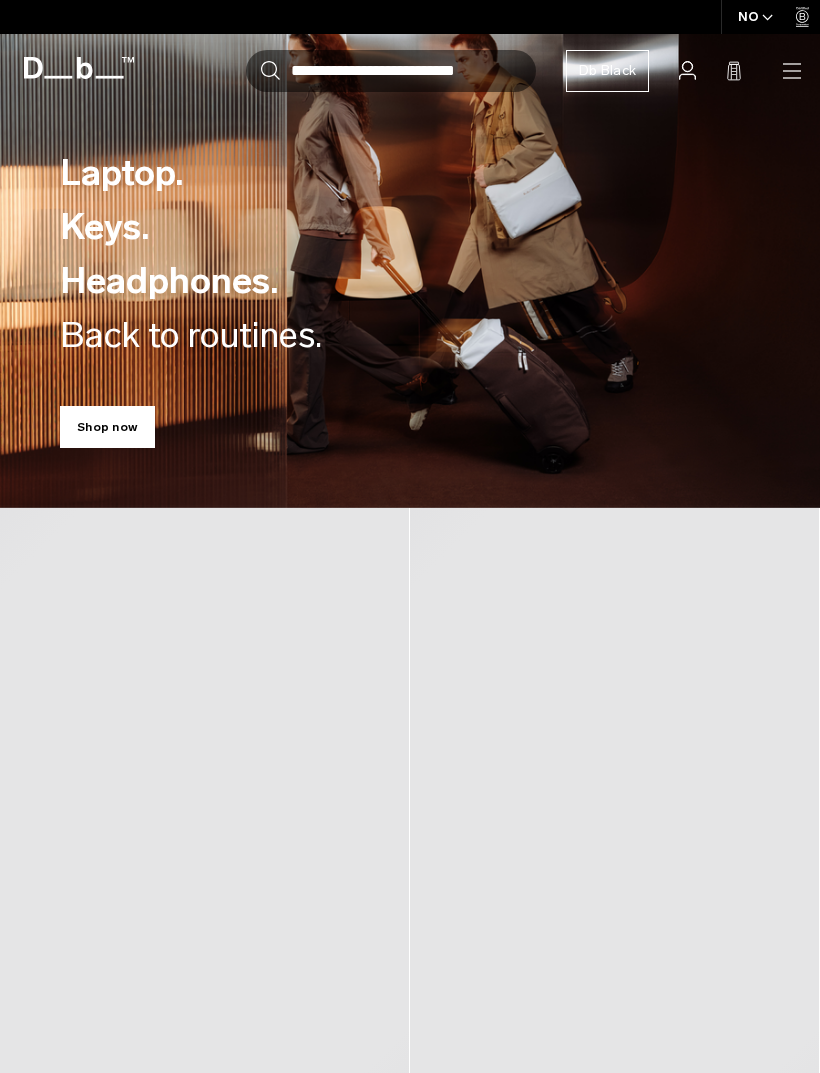 scroll, scrollTop: 0, scrollLeft: 0, axis: both 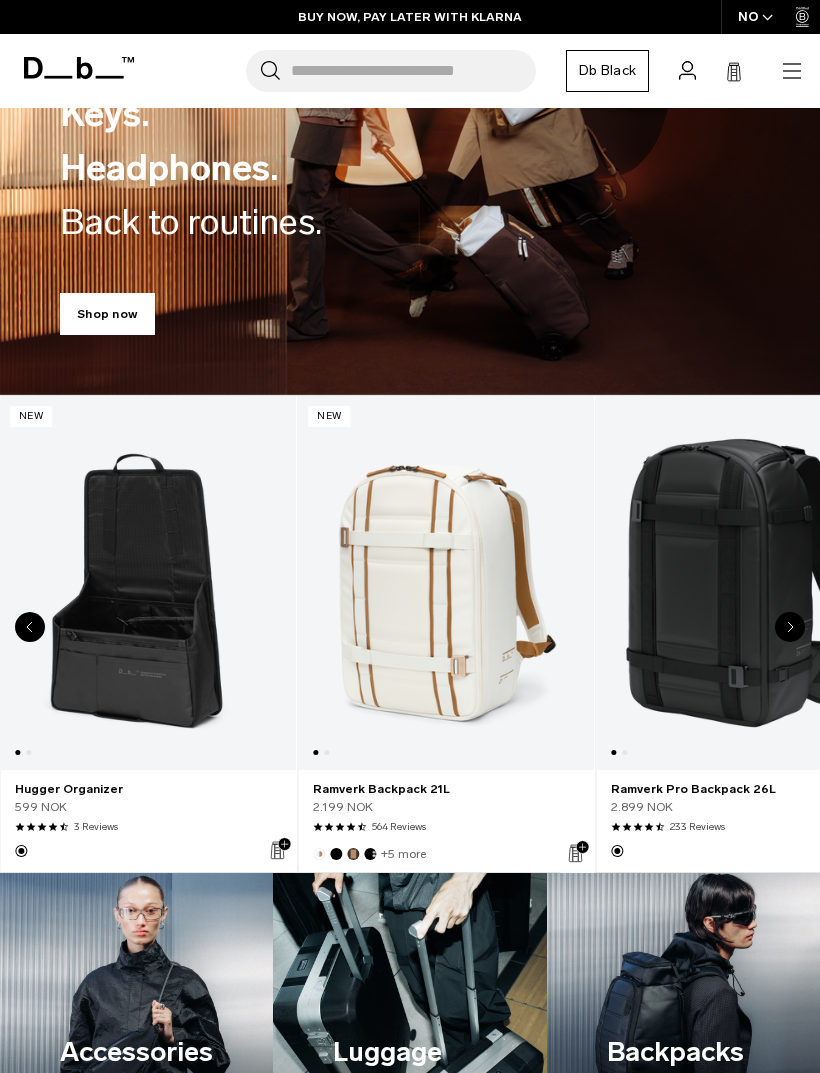 click at bounding box center [446, 583] 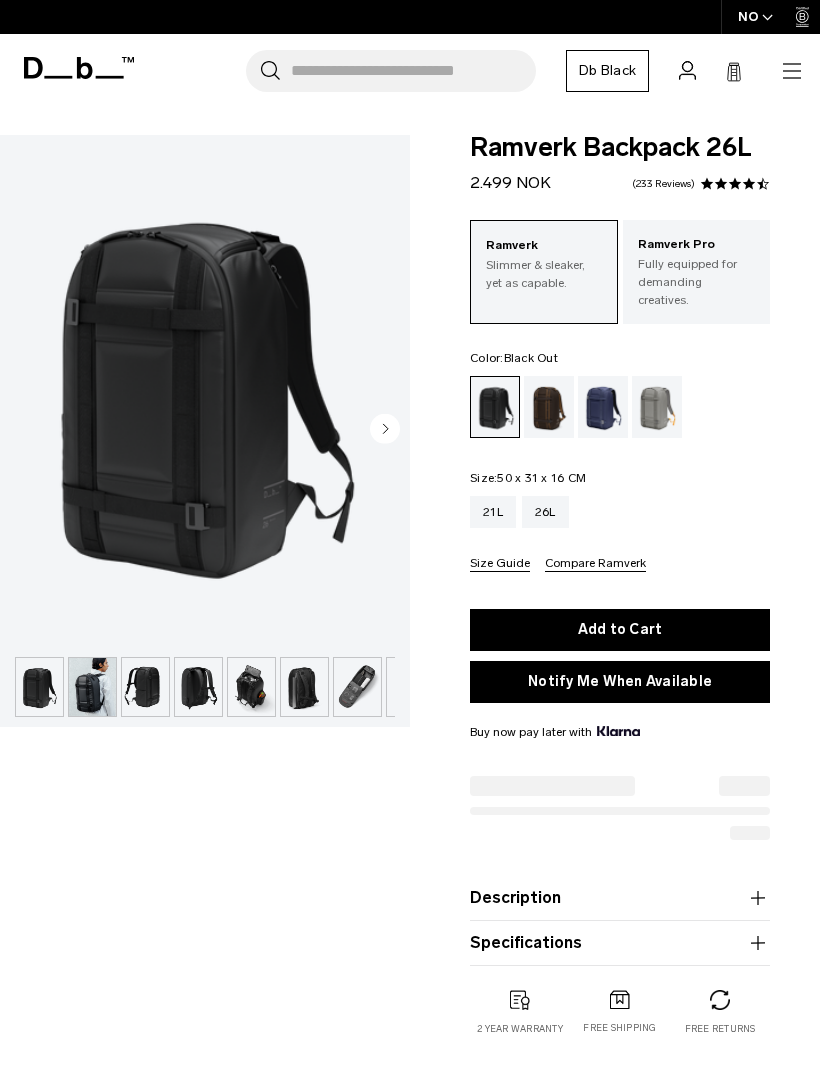 scroll, scrollTop: 0, scrollLeft: 0, axis: both 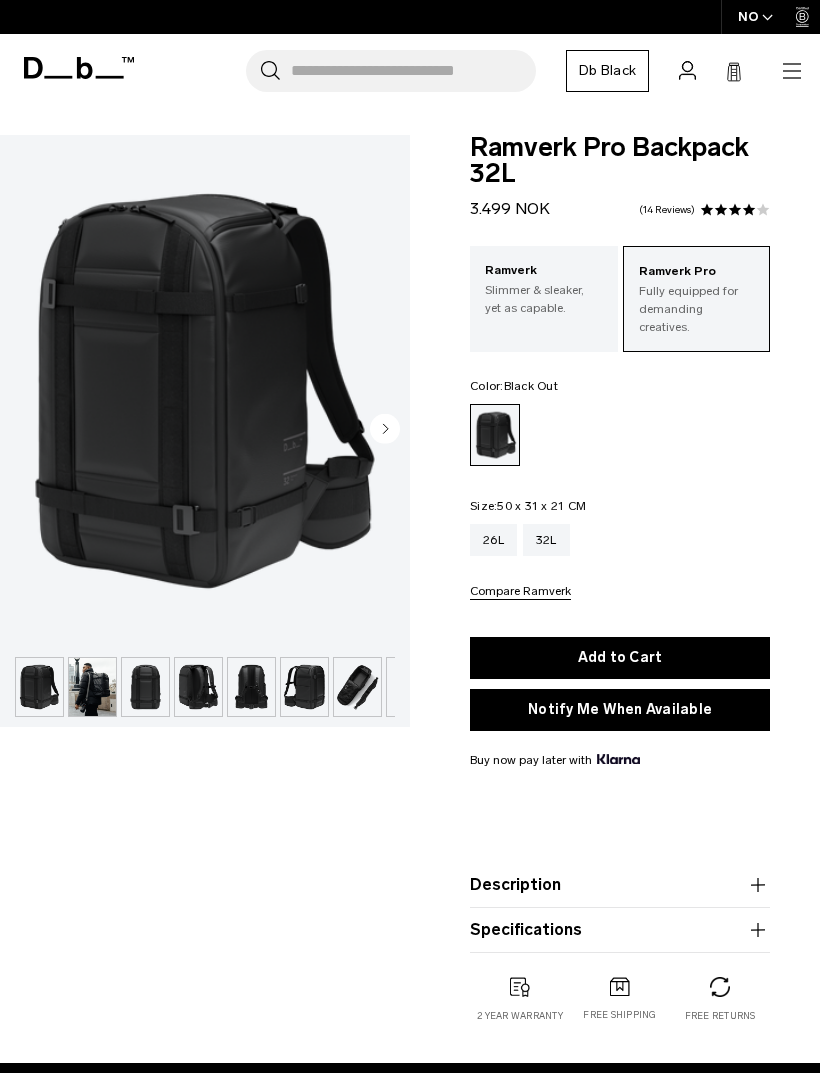 click at bounding box center (145, 687) 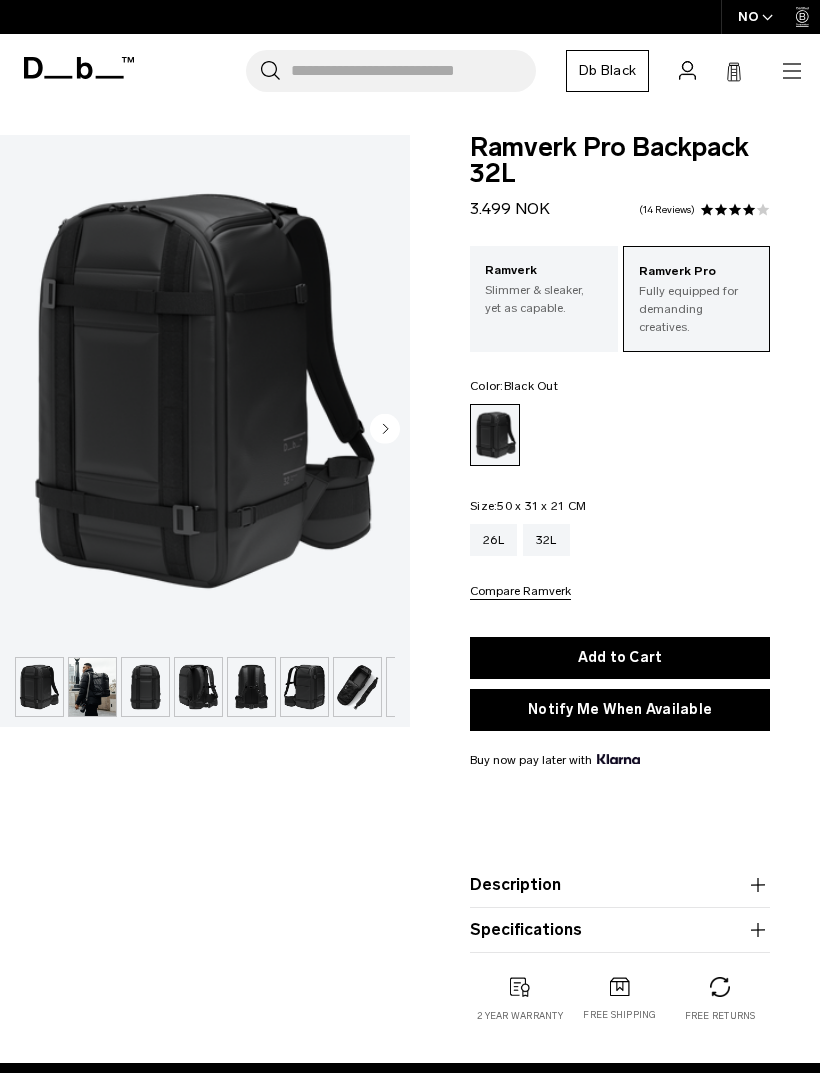 click at bounding box center (92, 687) 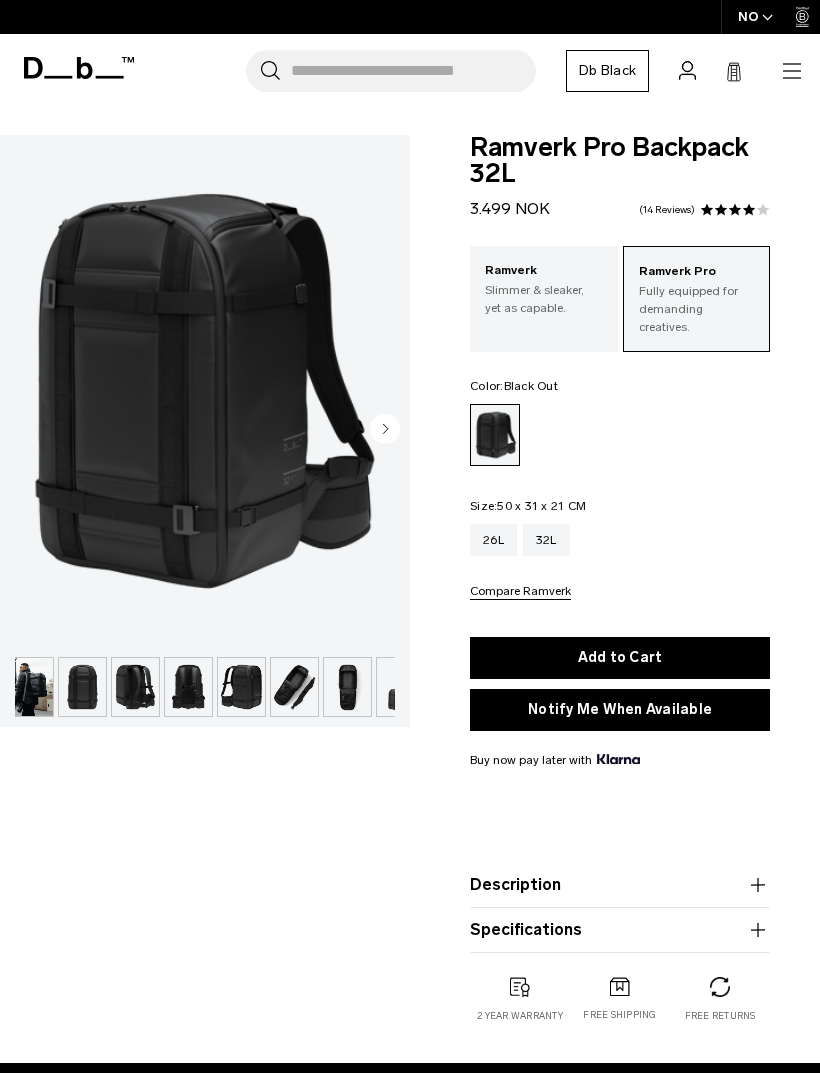 scroll, scrollTop: 0, scrollLeft: 73, axis: horizontal 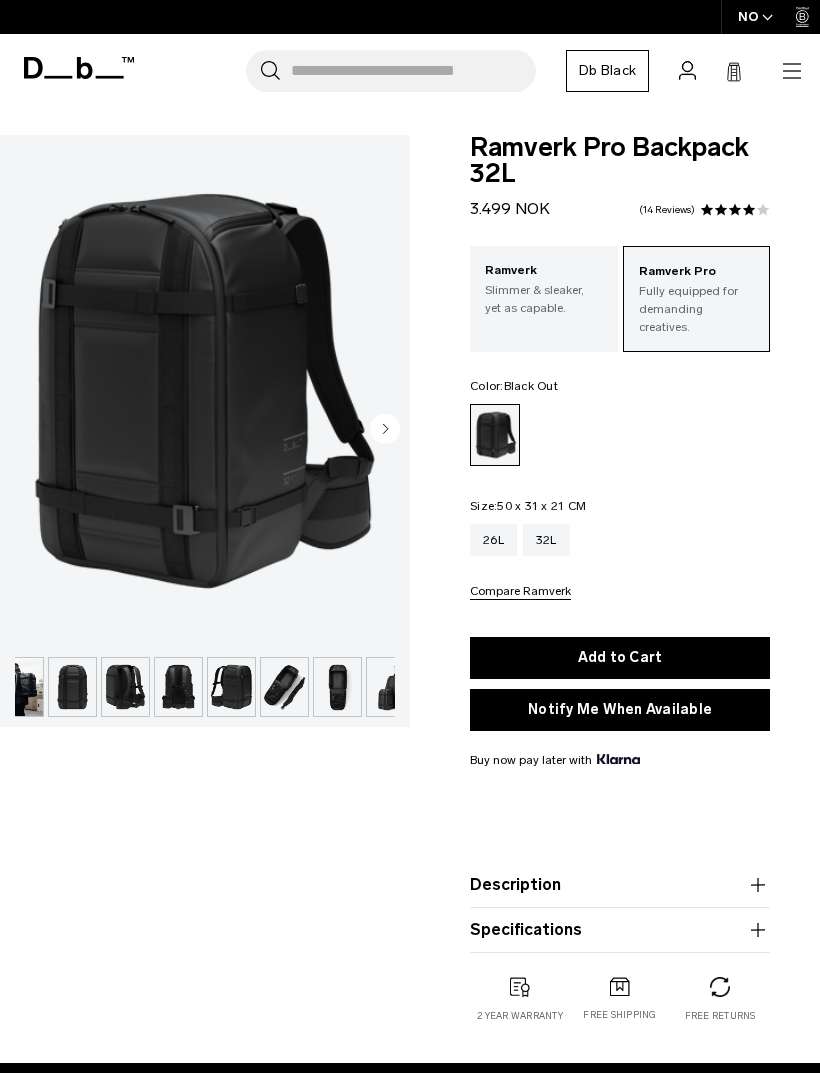 click at bounding box center (284, 687) 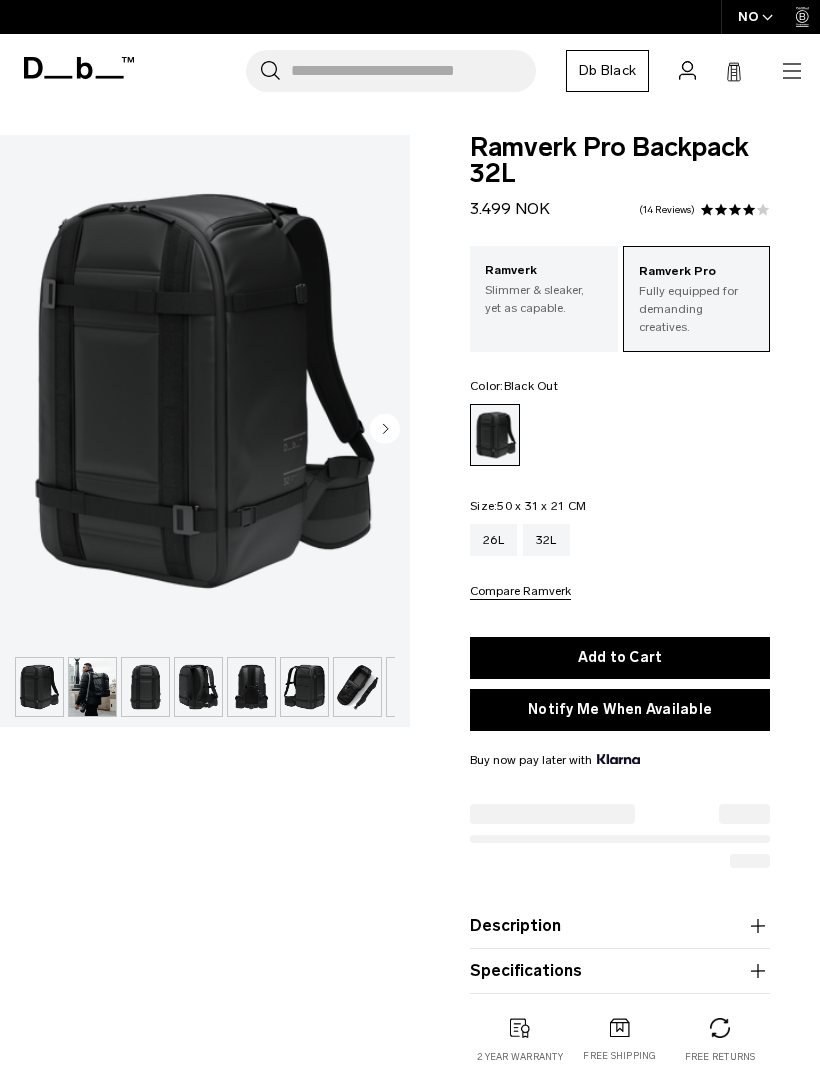scroll, scrollTop: 0, scrollLeft: 0, axis: both 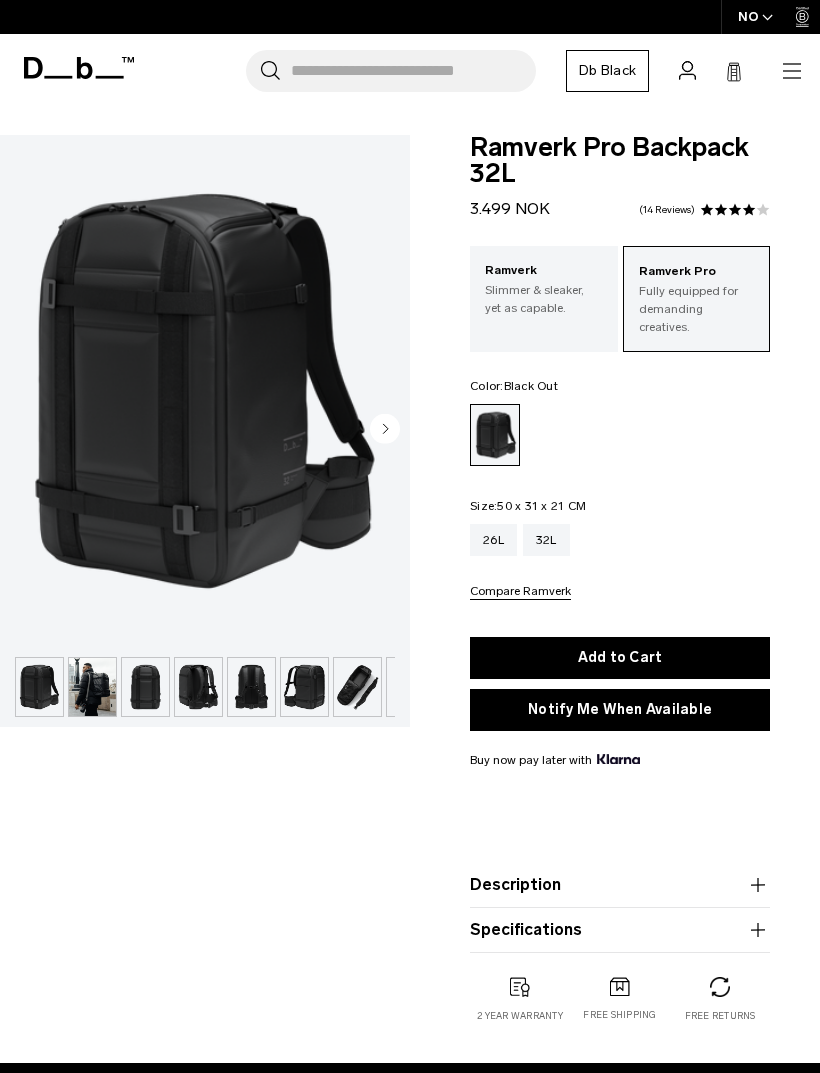 click at bounding box center [198, 687] 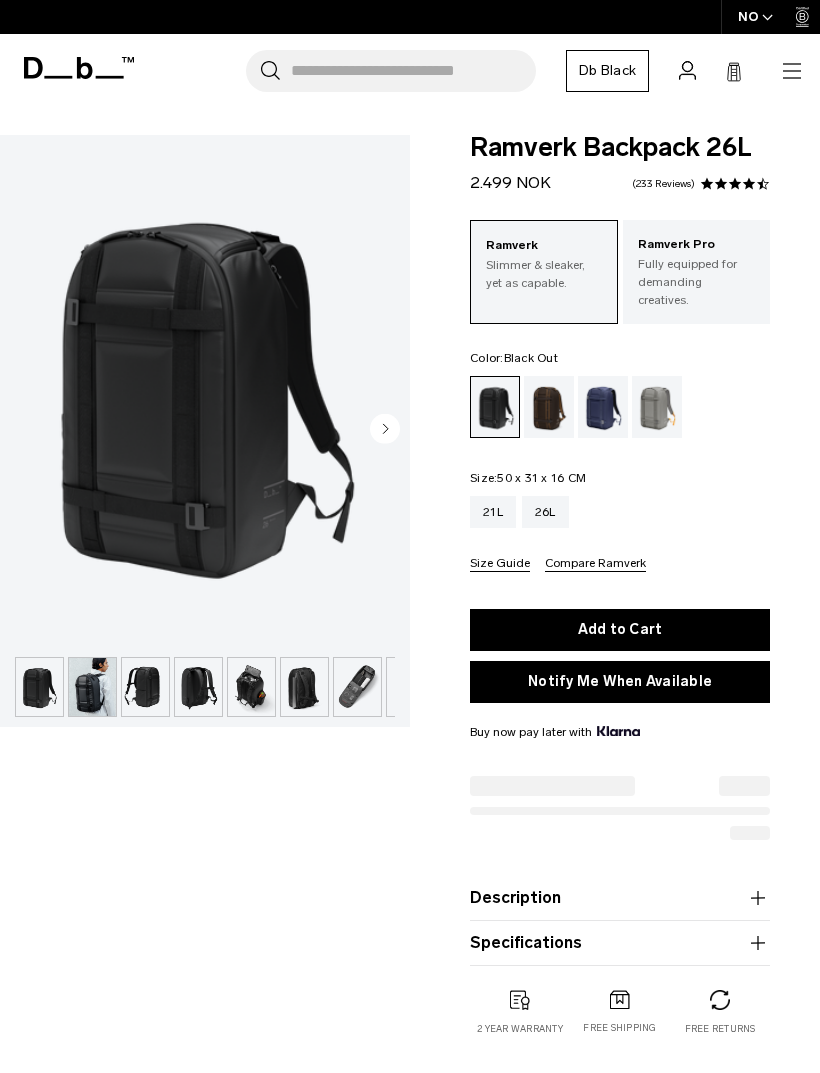 scroll, scrollTop: 0, scrollLeft: 0, axis: both 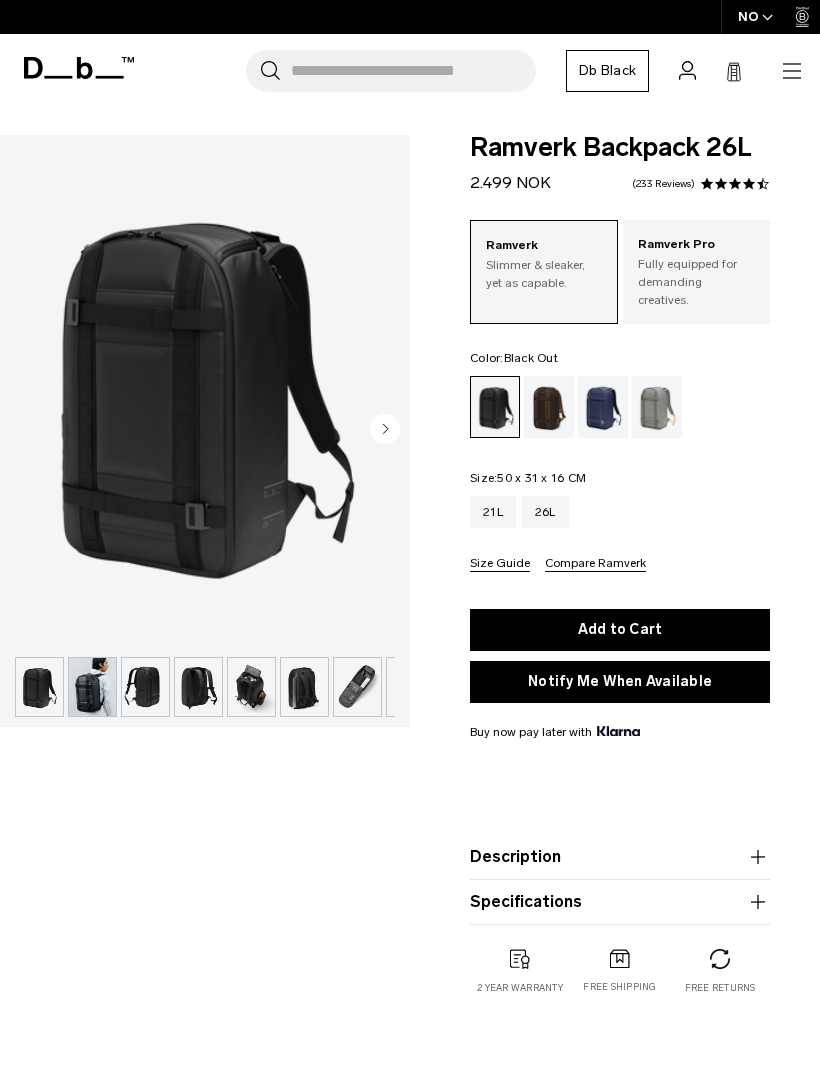 click on "Slimmer & sleaker, yet as capable." at bounding box center (544, 274) 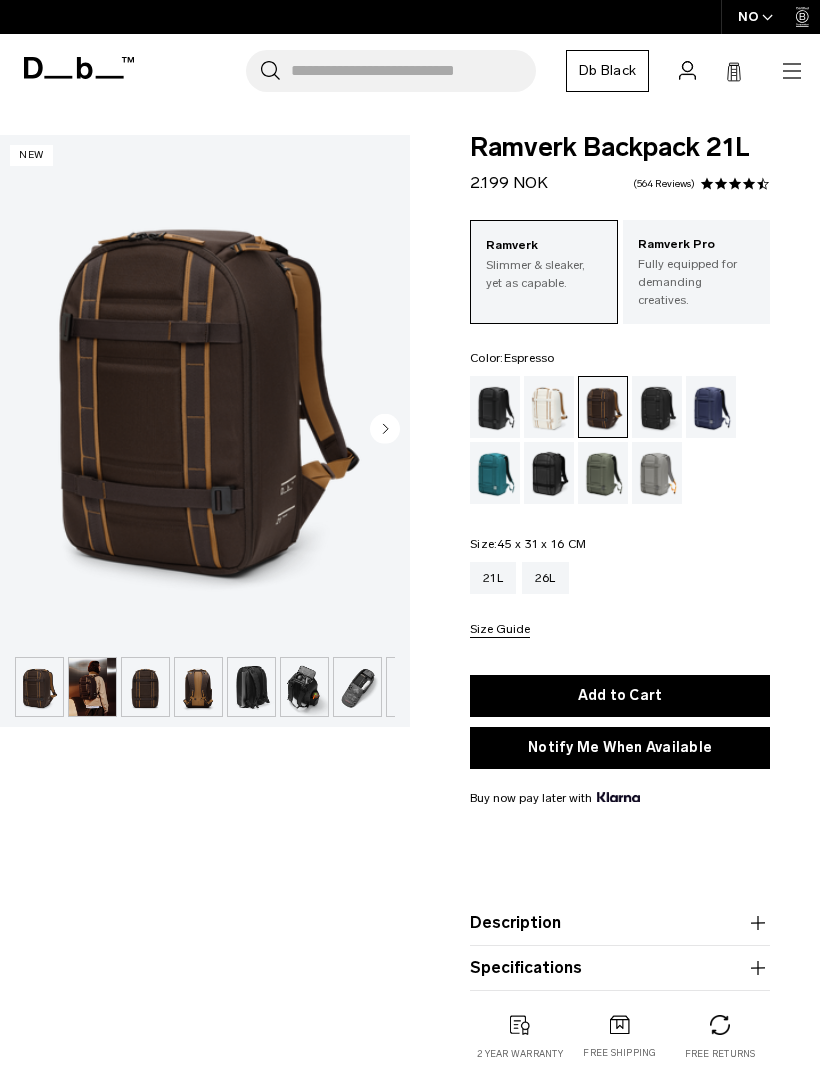 scroll, scrollTop: 0, scrollLeft: 0, axis: both 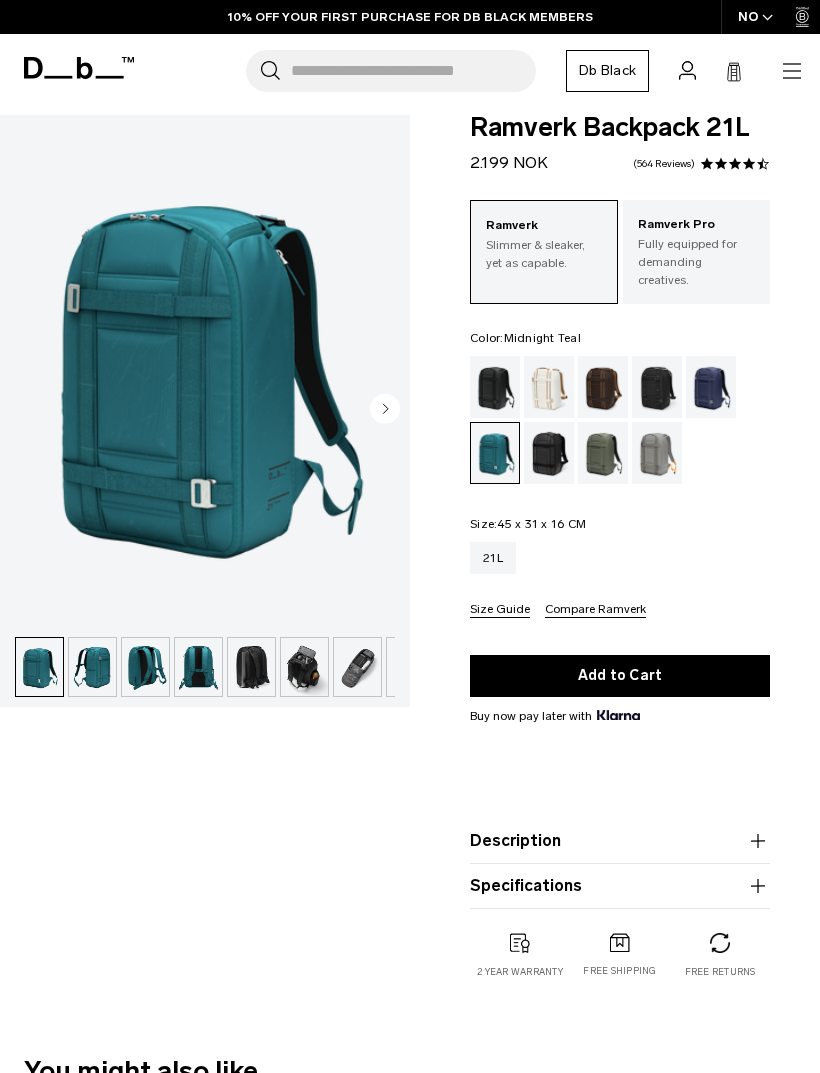 click at bounding box center (657, 453) 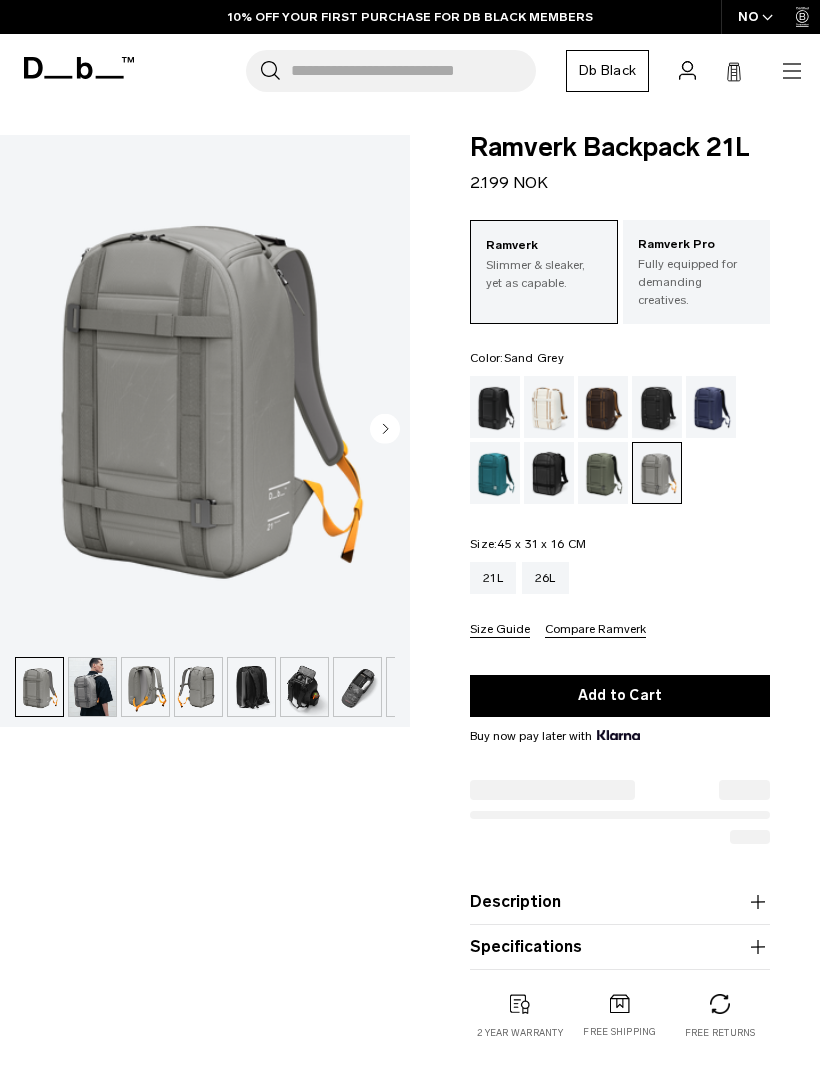 scroll, scrollTop: 0, scrollLeft: 0, axis: both 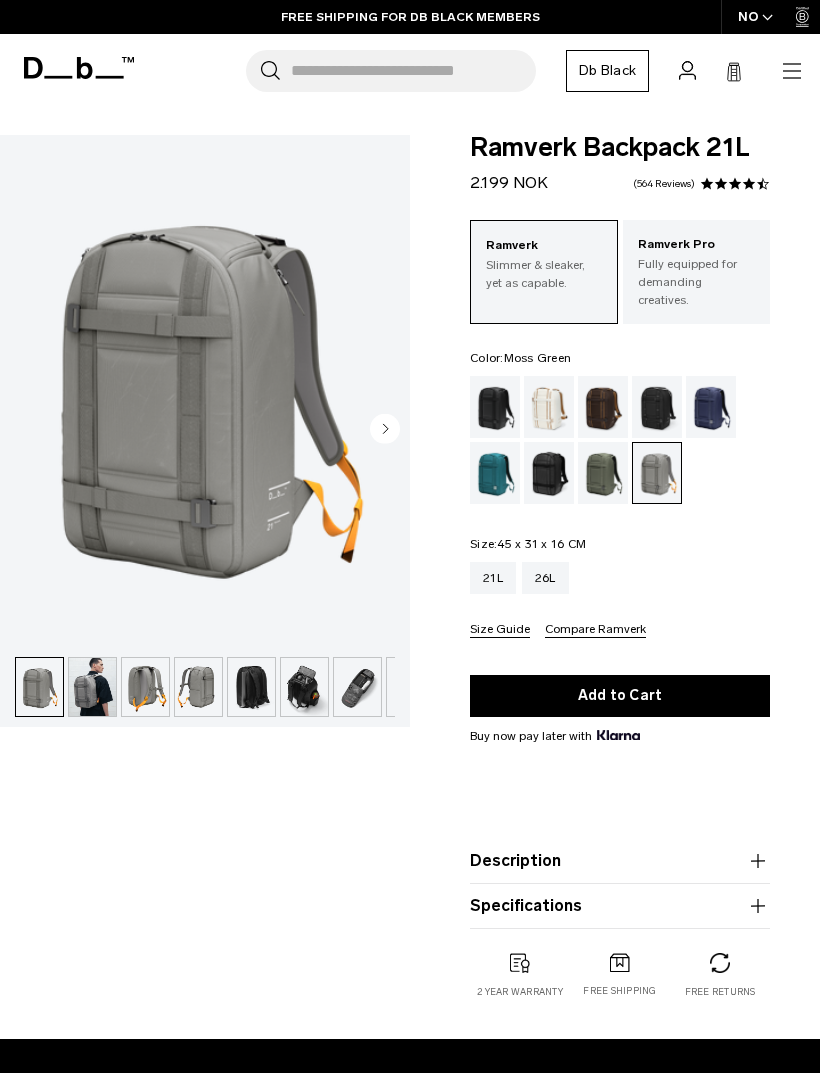 click at bounding box center (603, 473) 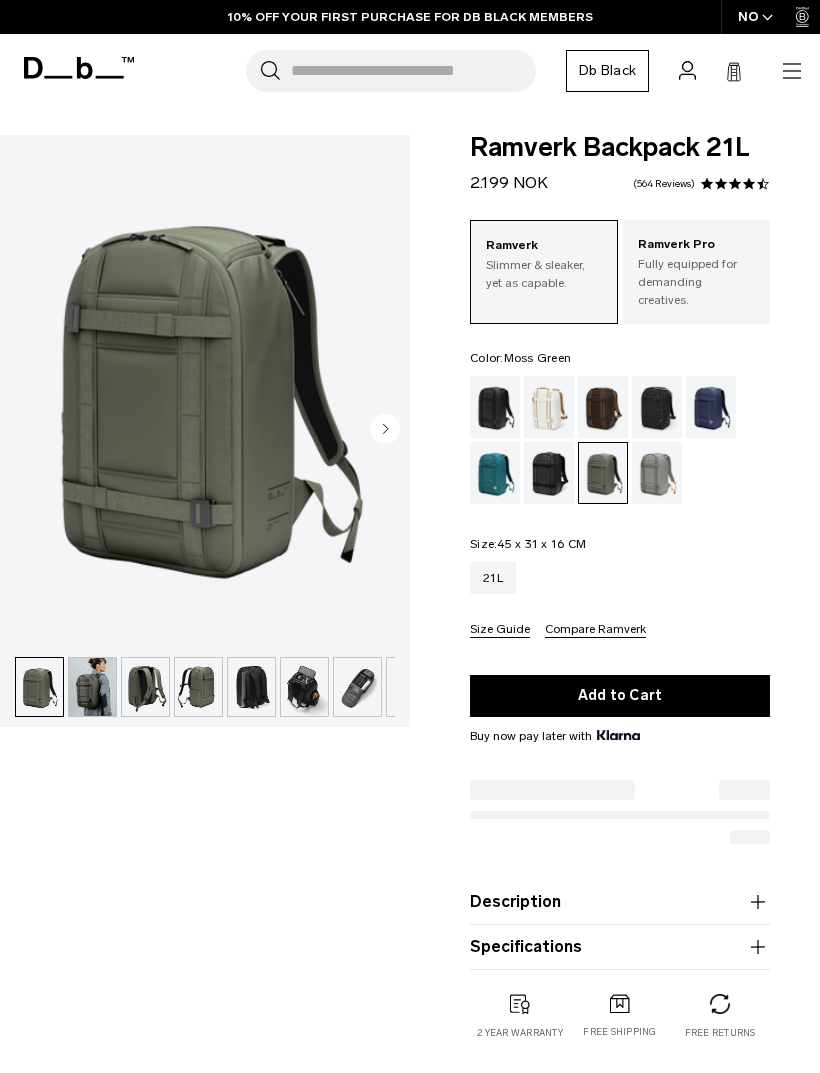 scroll, scrollTop: 13, scrollLeft: 0, axis: vertical 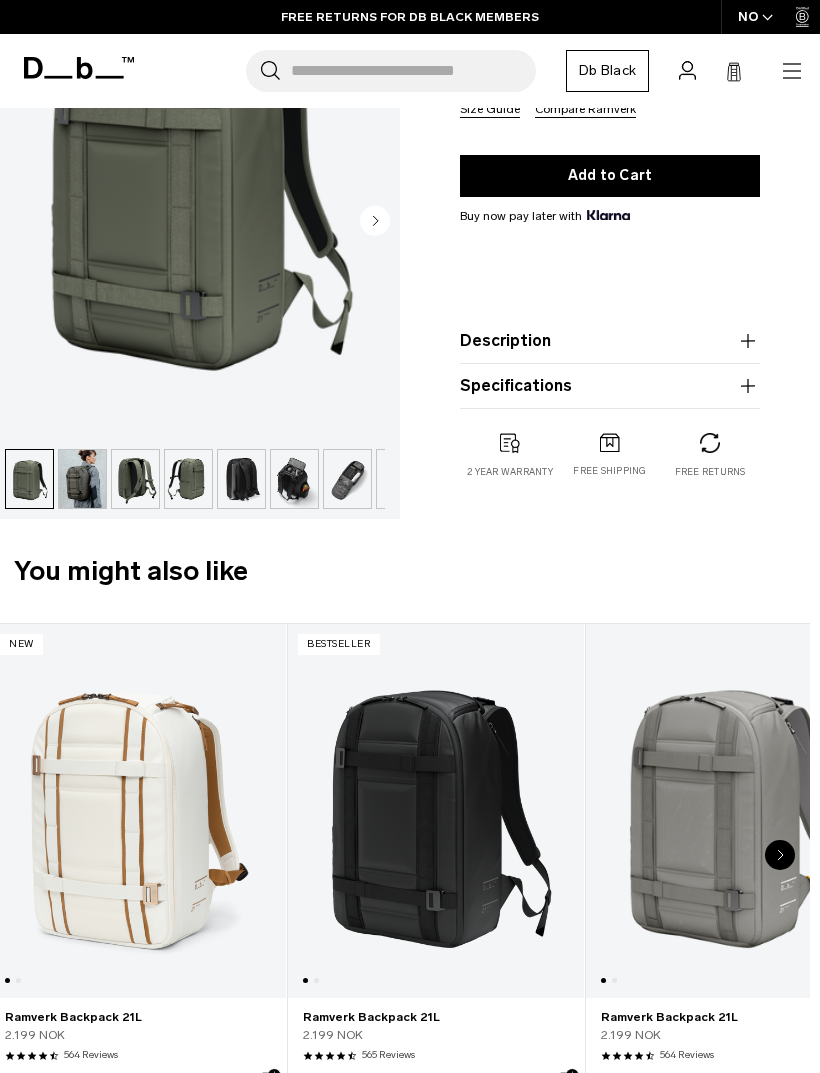 click at bounding box center (138, 811) 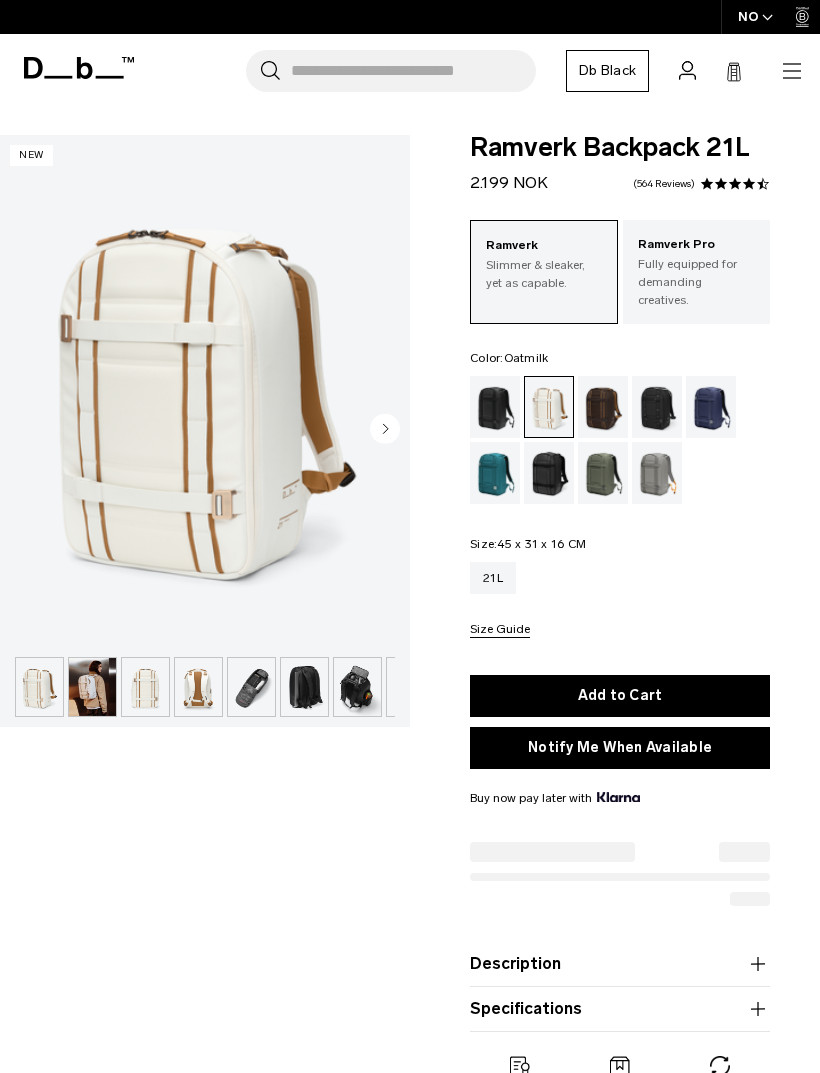 scroll, scrollTop: 0, scrollLeft: 0, axis: both 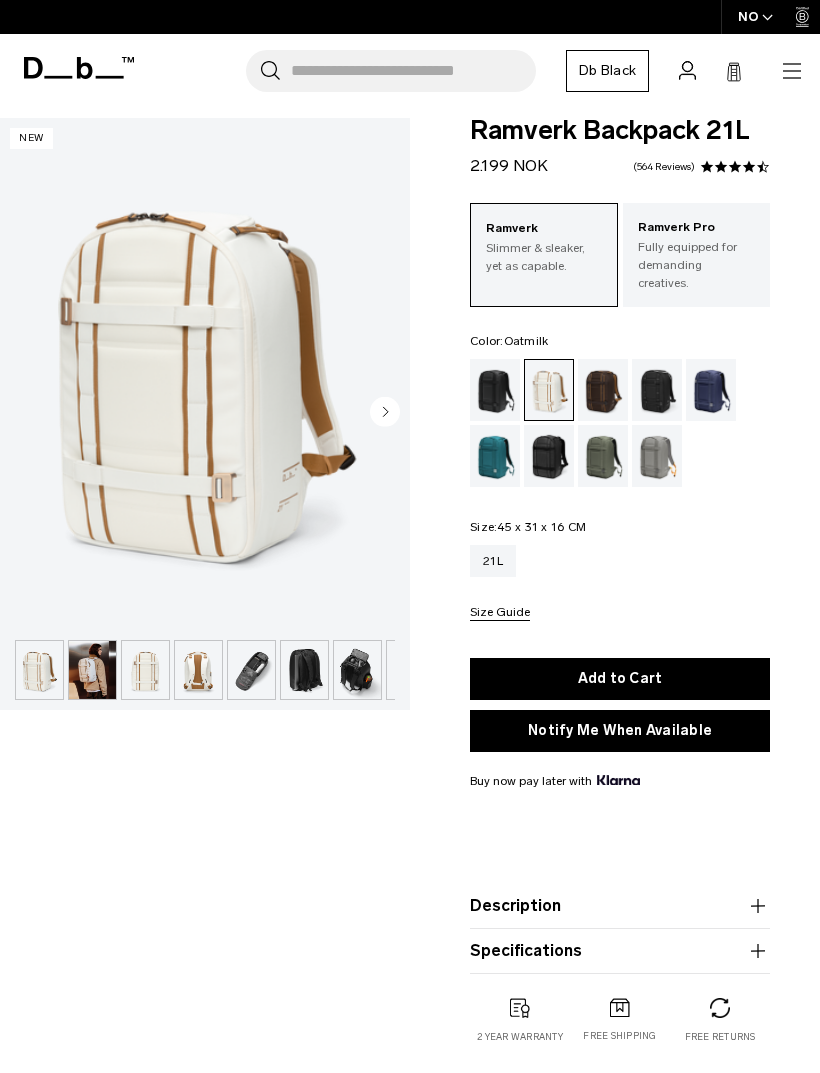 click at bounding box center (145, 670) 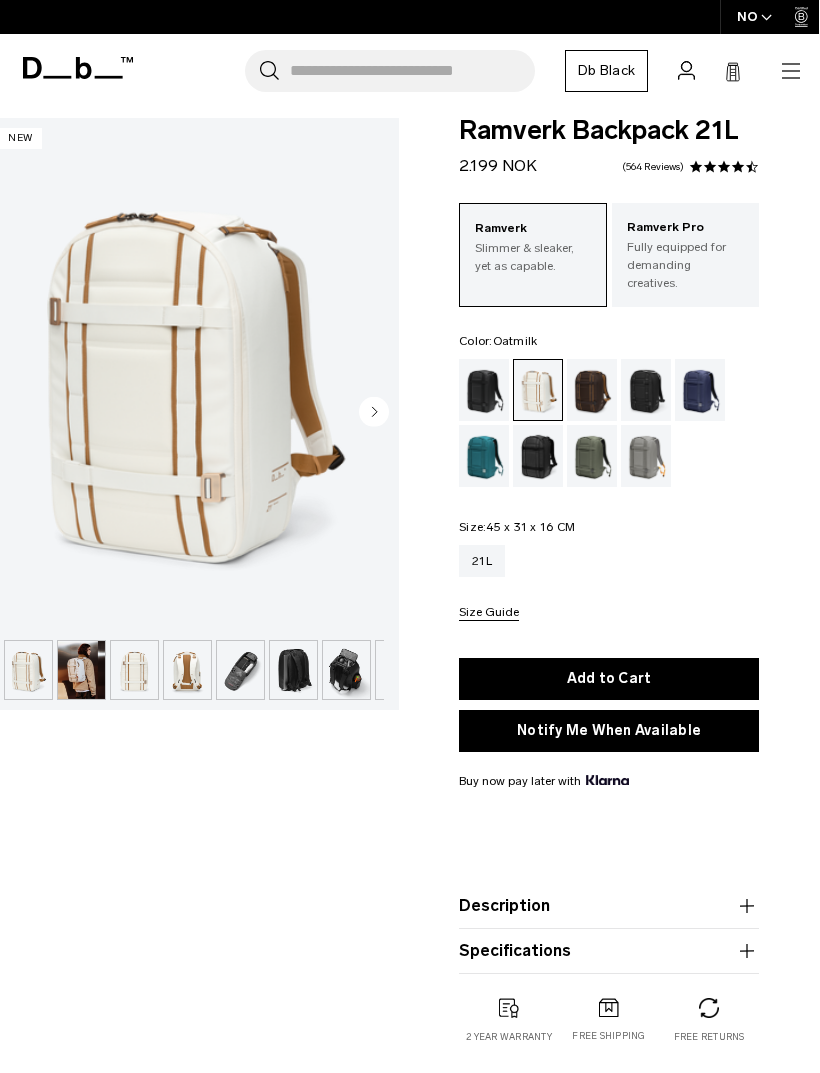 scroll, scrollTop: 17, scrollLeft: 7, axis: both 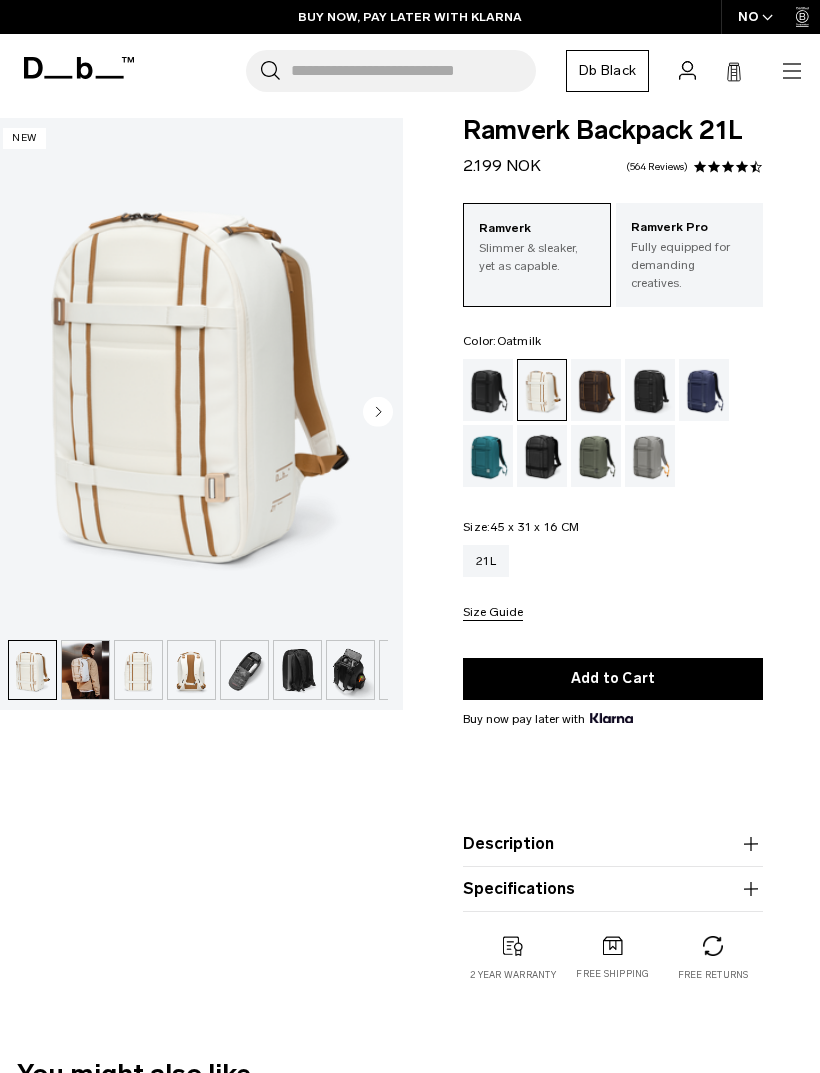 click at bounding box center [198, 374] 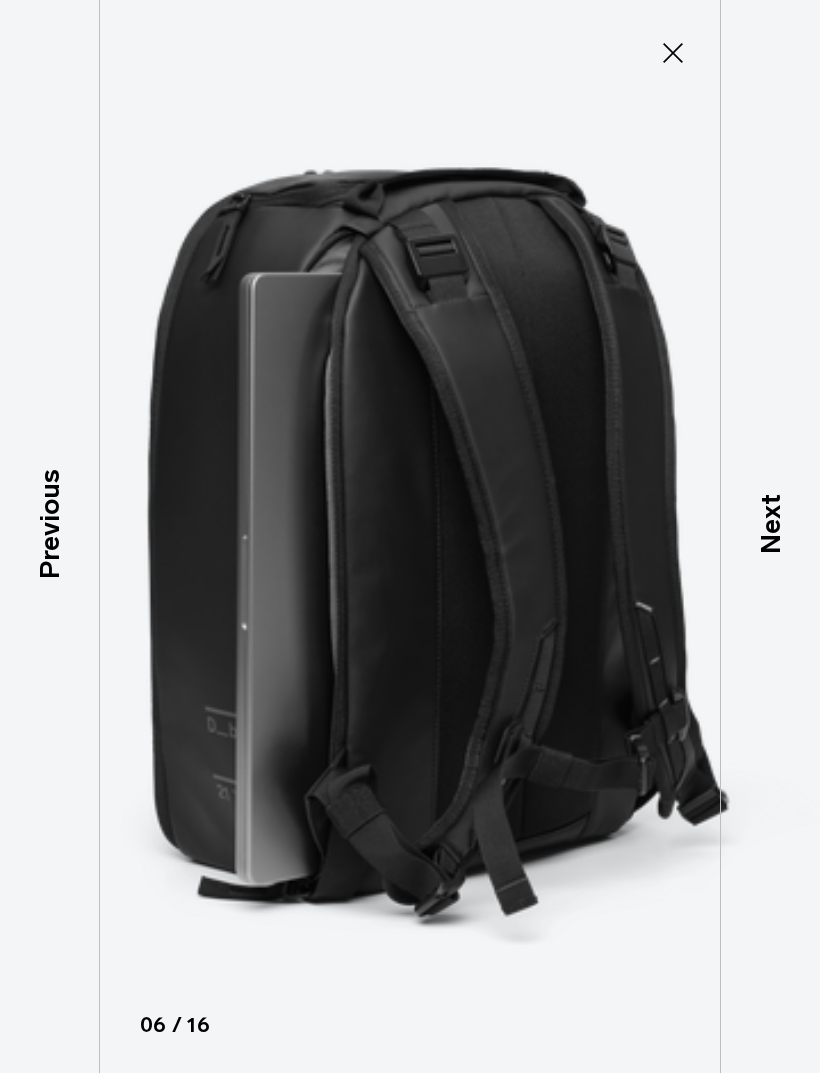 click at bounding box center [410, 536] 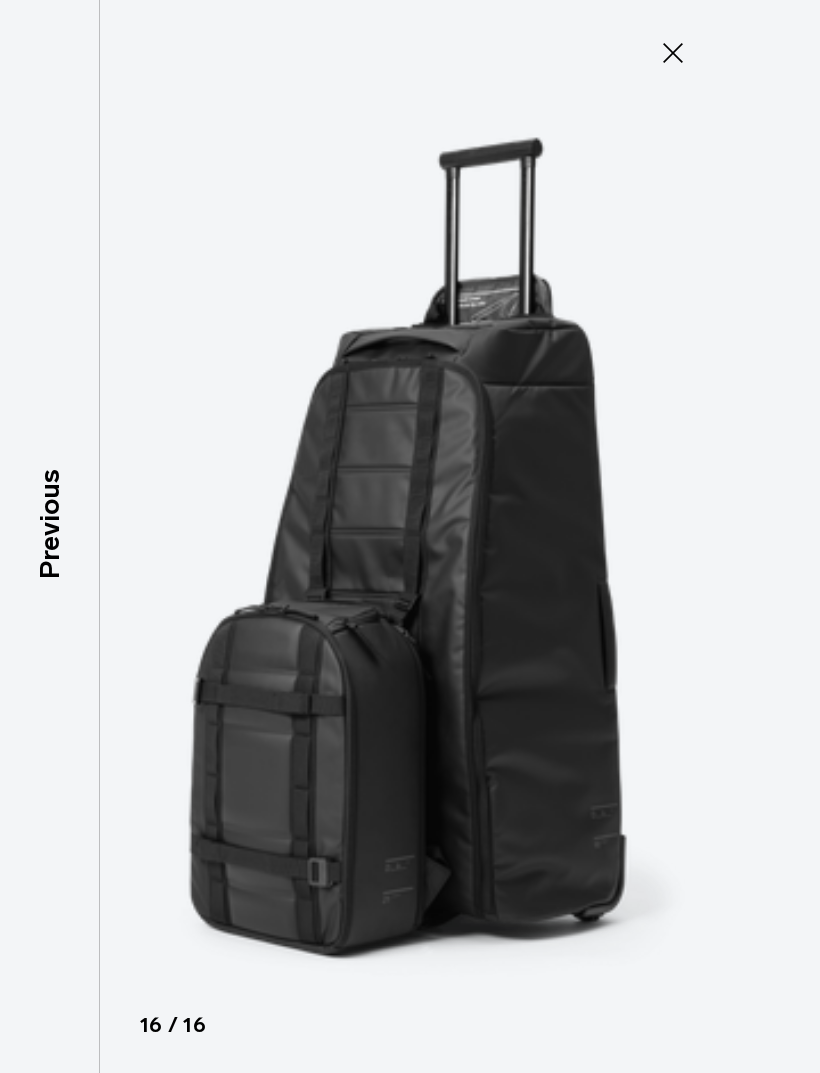 click 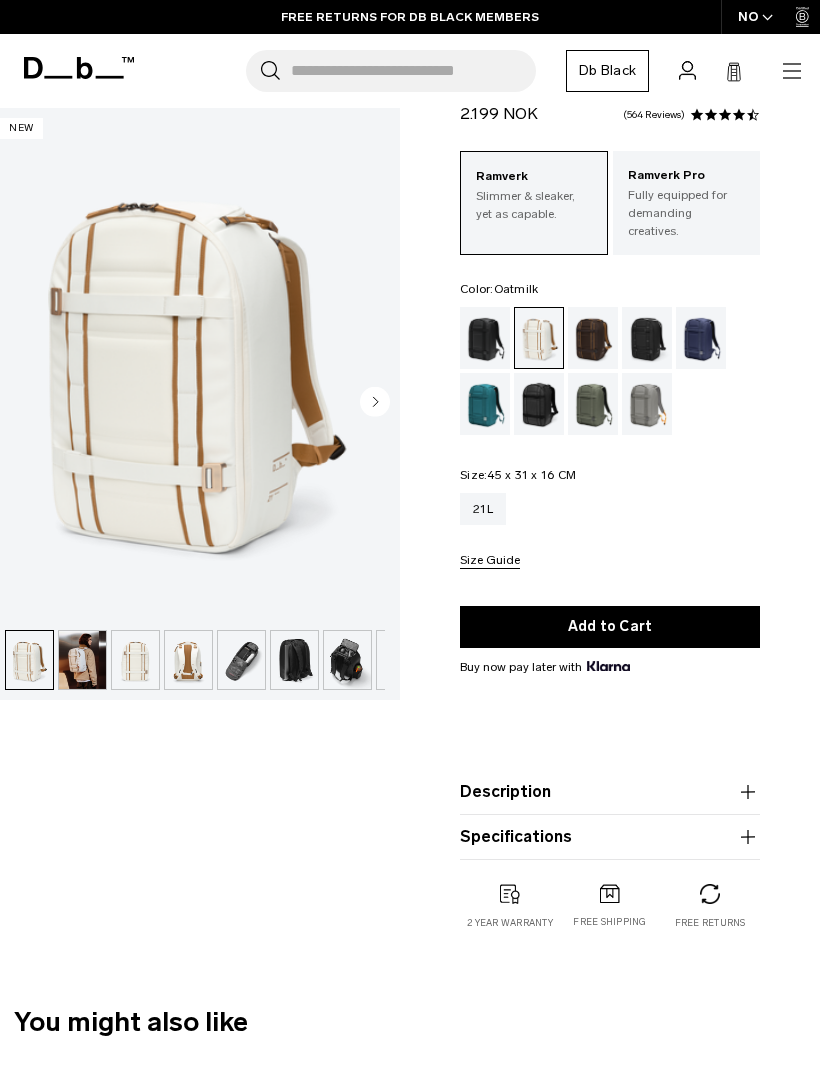 scroll, scrollTop: 0, scrollLeft: 10, axis: horizontal 